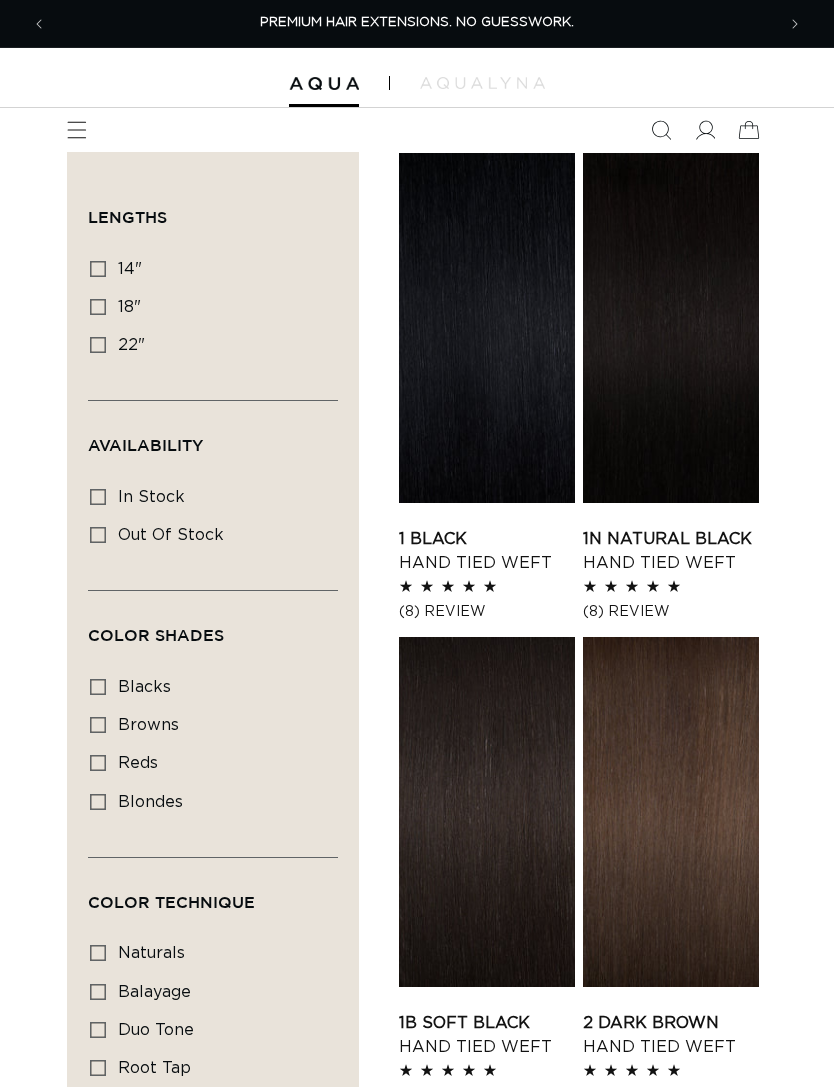 scroll, scrollTop: 0, scrollLeft: 0, axis: both 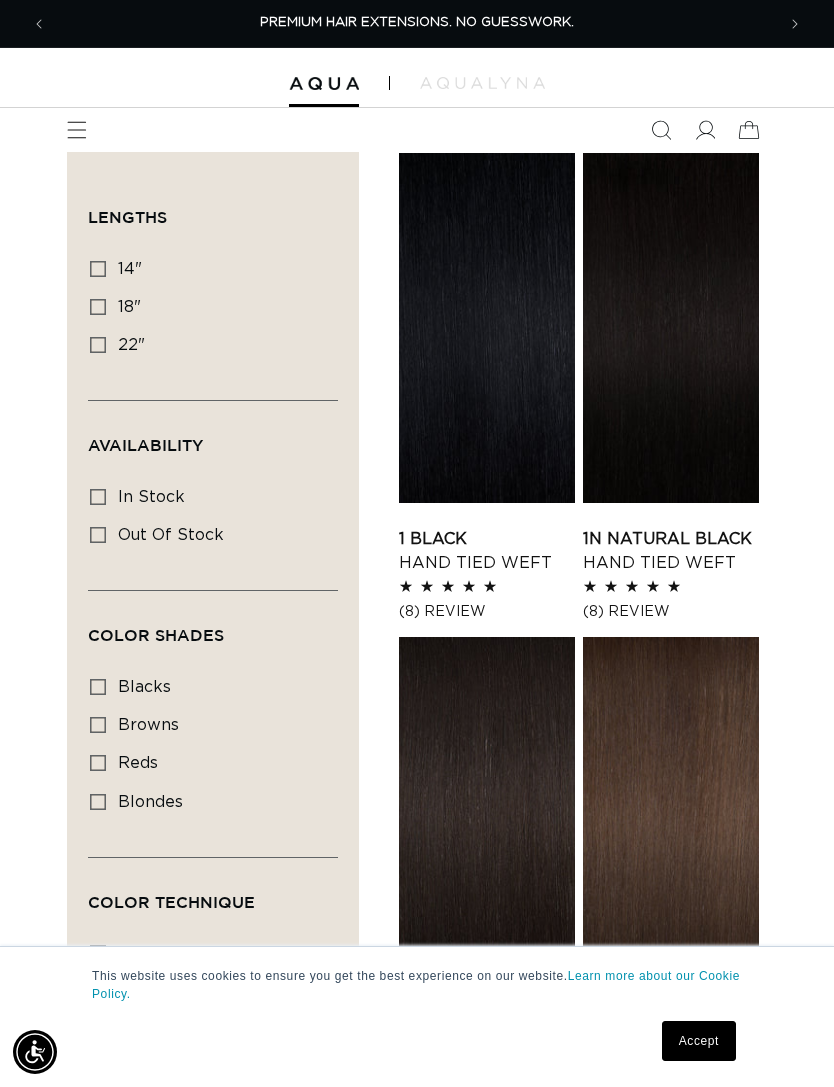click at bounding box center [77, 130] 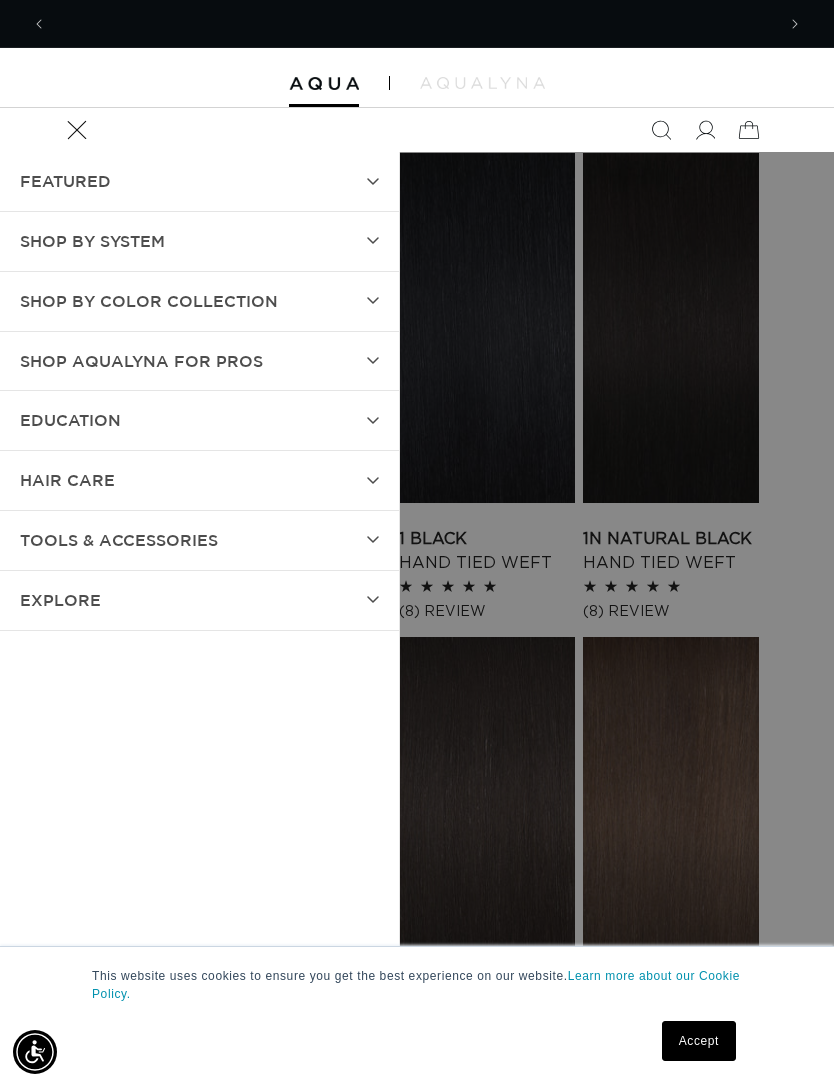 scroll, scrollTop: 0, scrollLeft: 728, axis: horizontal 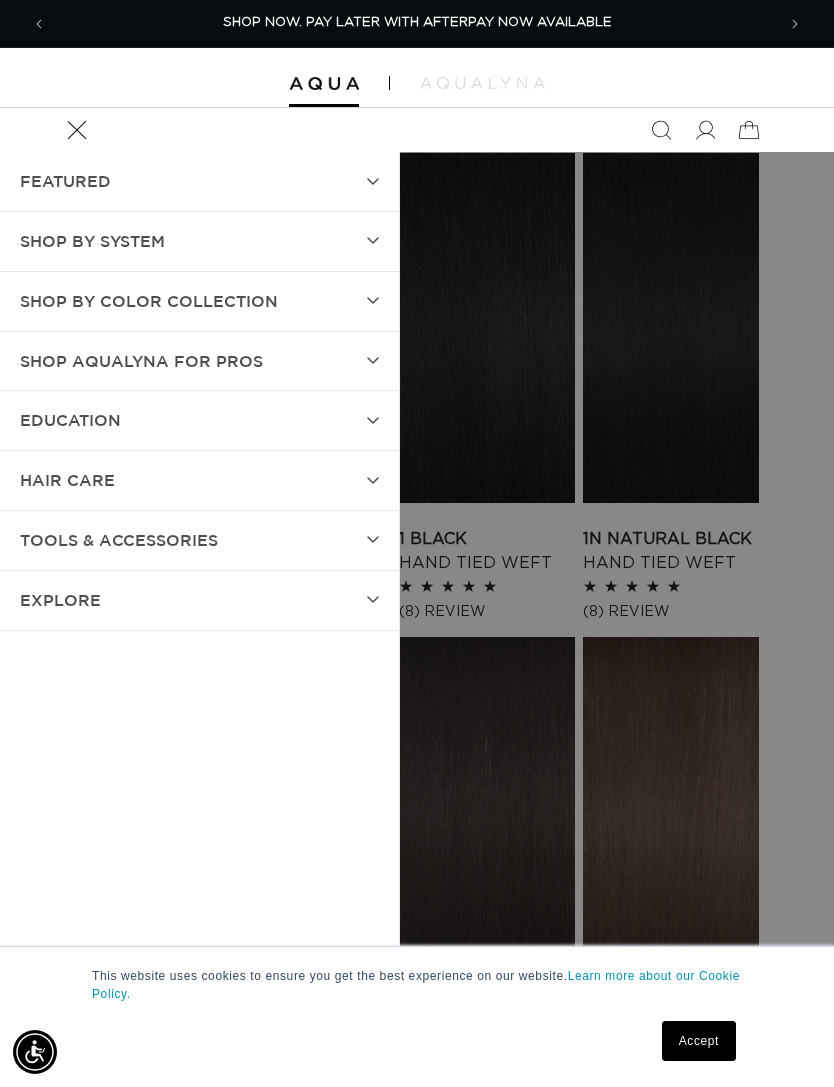 click on "EXPLORE" at bounding box center [60, 600] 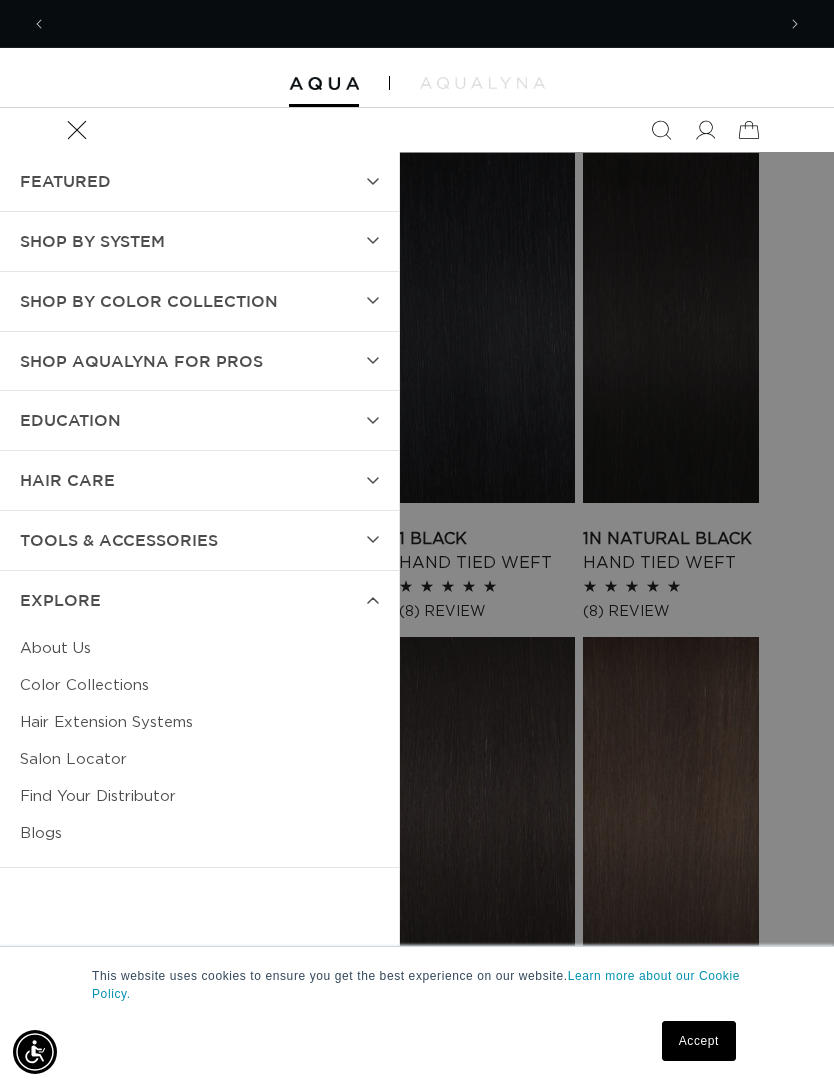 click on "EDUCATION" at bounding box center (70, 420) 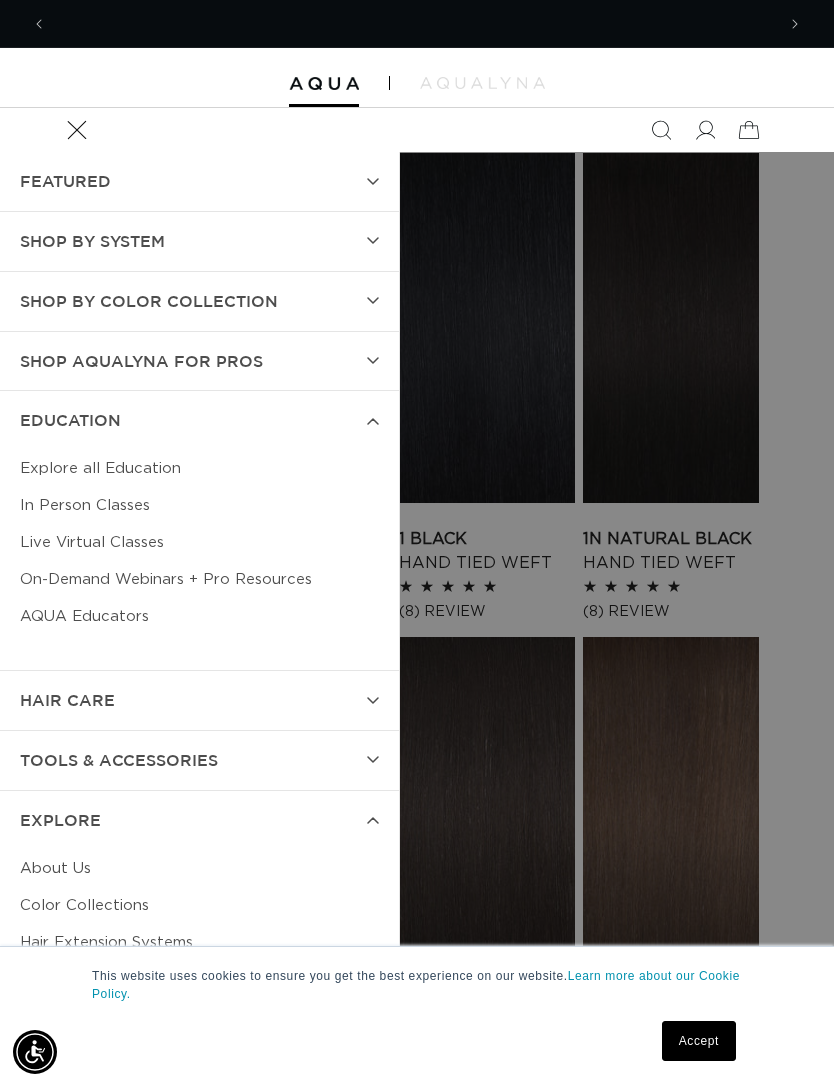 scroll, scrollTop: 0, scrollLeft: 1456, axis: horizontal 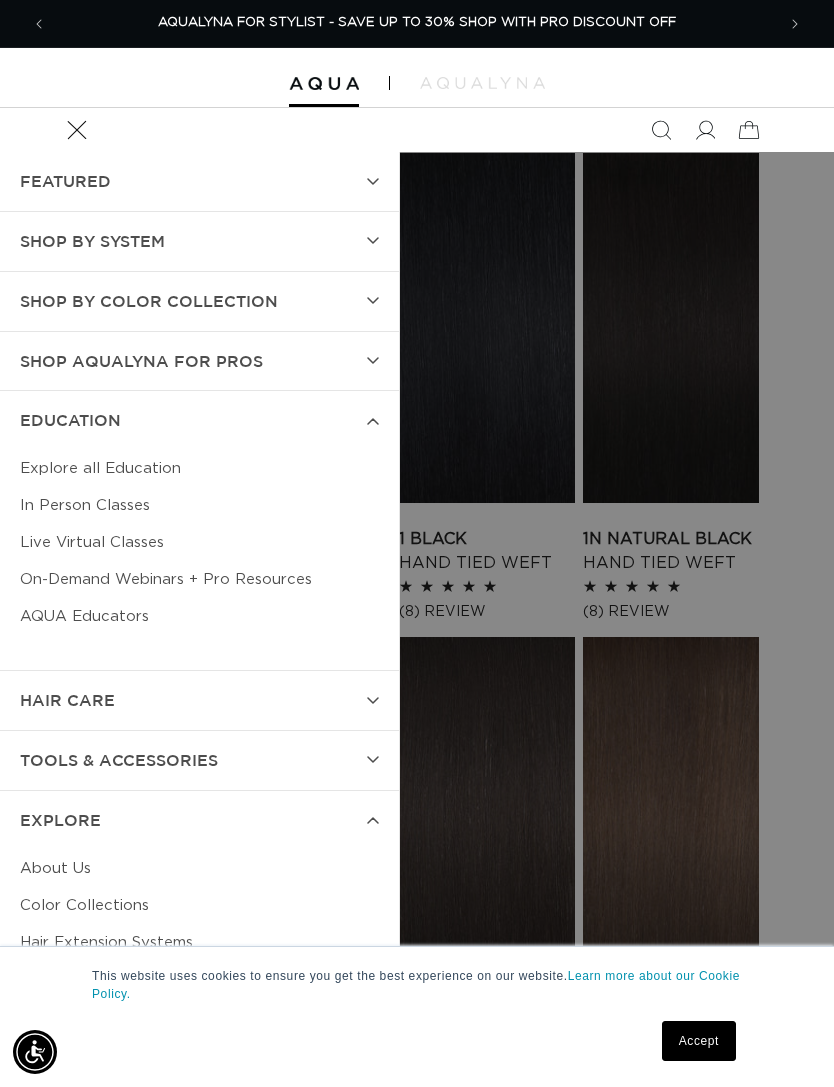 click on "Explore all Education
In Person Classes
Live Virtual Classes
On-Demand Webinars + Pro Resources
AQUA Educators" at bounding box center (199, 560) 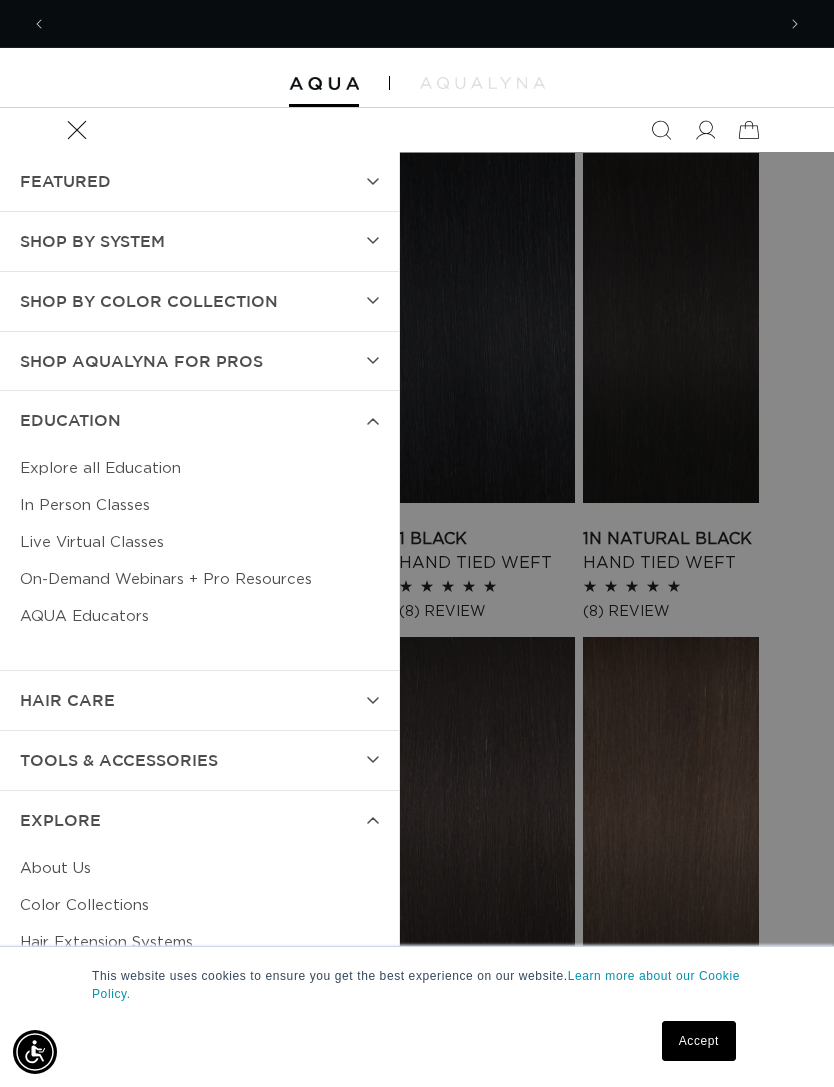 scroll, scrollTop: 0, scrollLeft: 0, axis: both 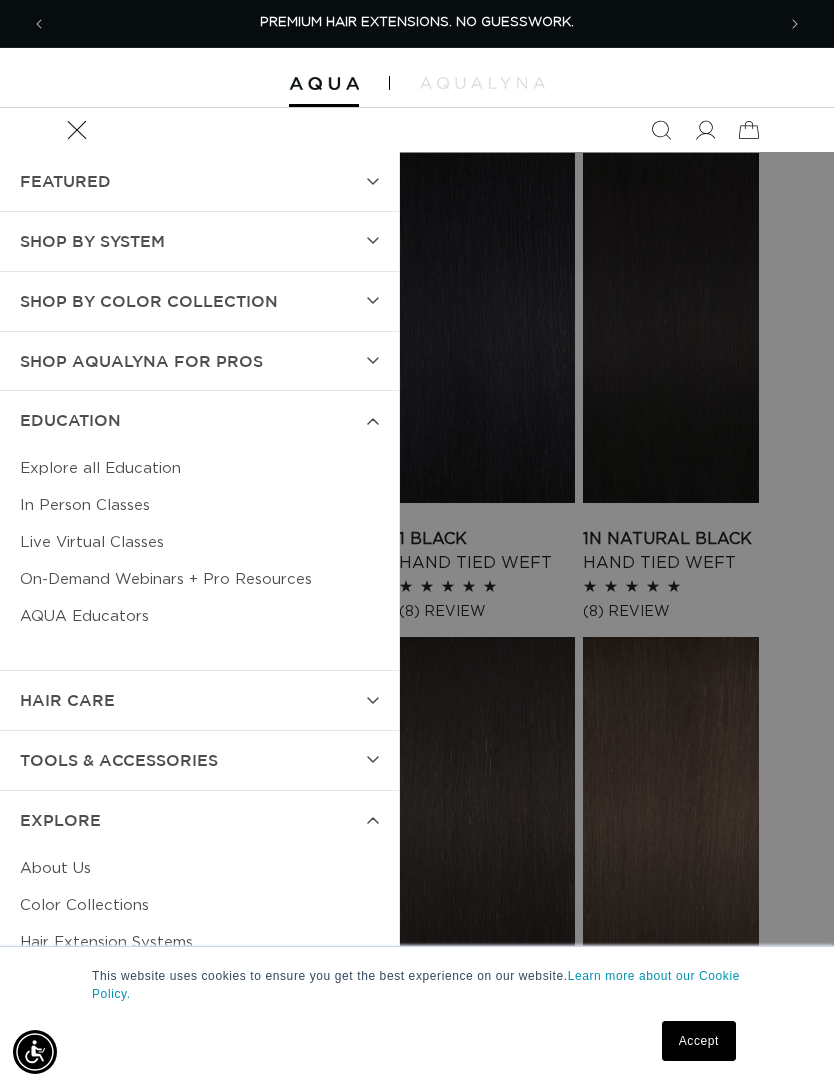 click 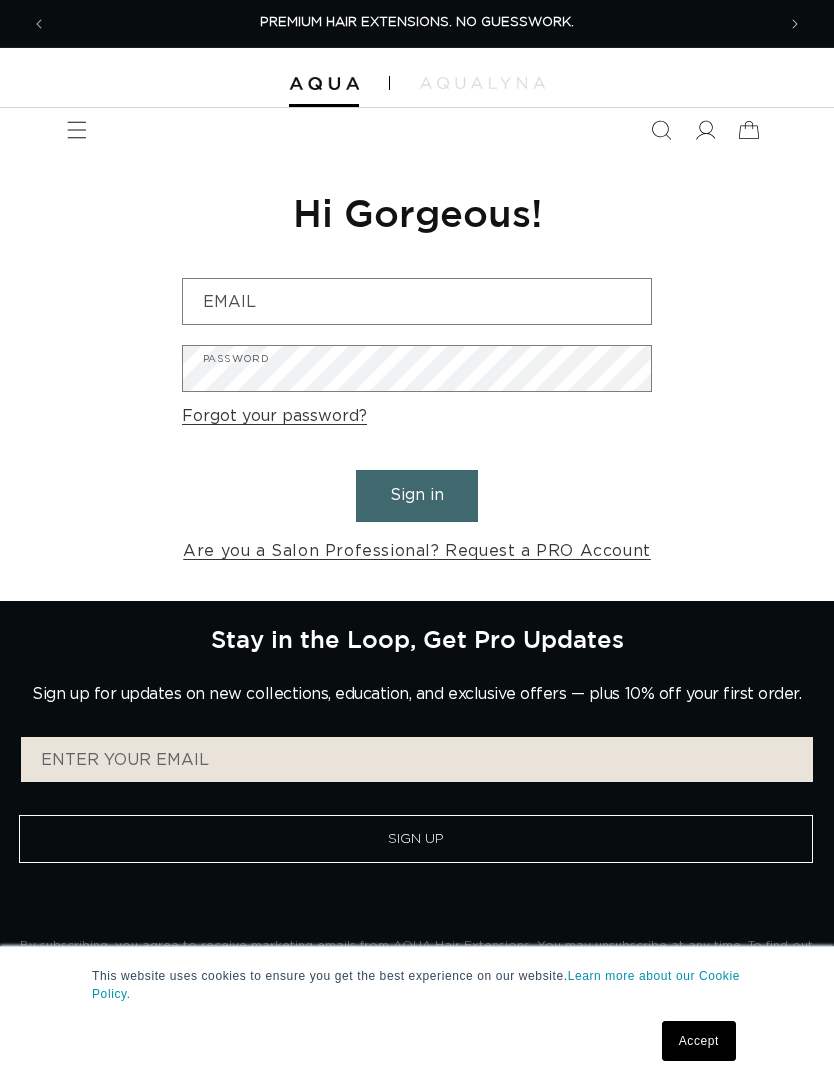 scroll, scrollTop: 0, scrollLeft: 0, axis: both 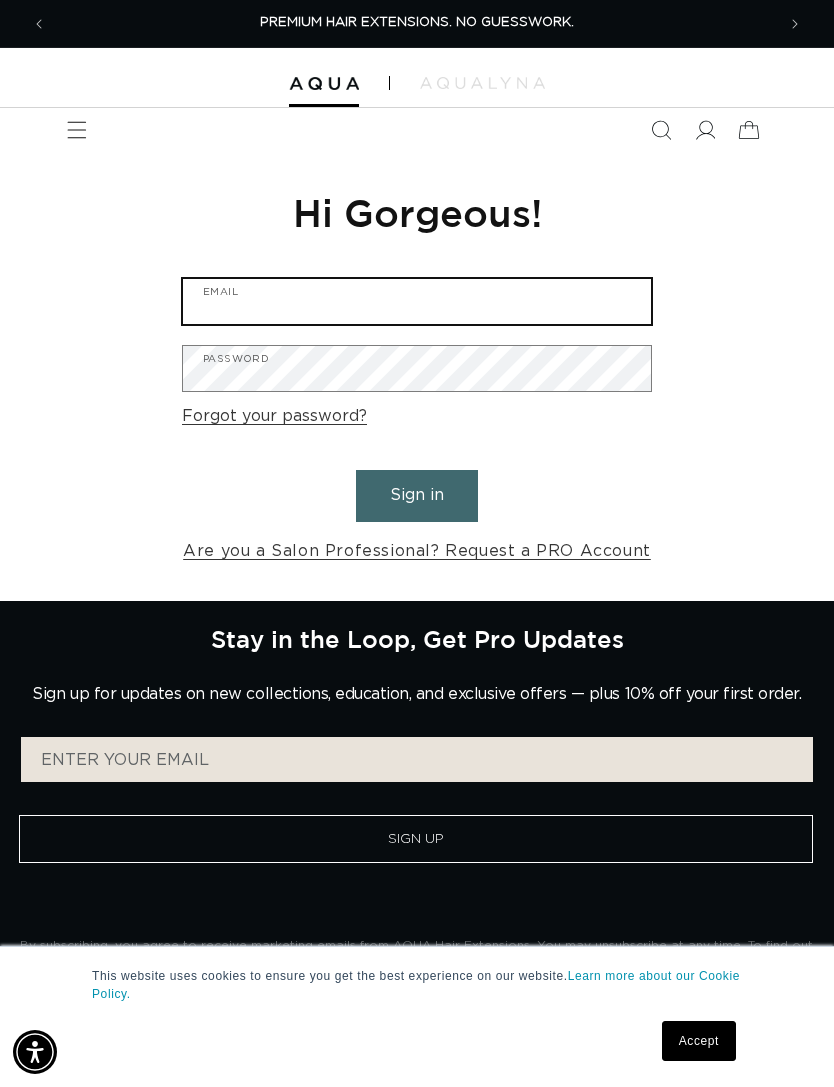type on "[EMAIL]" 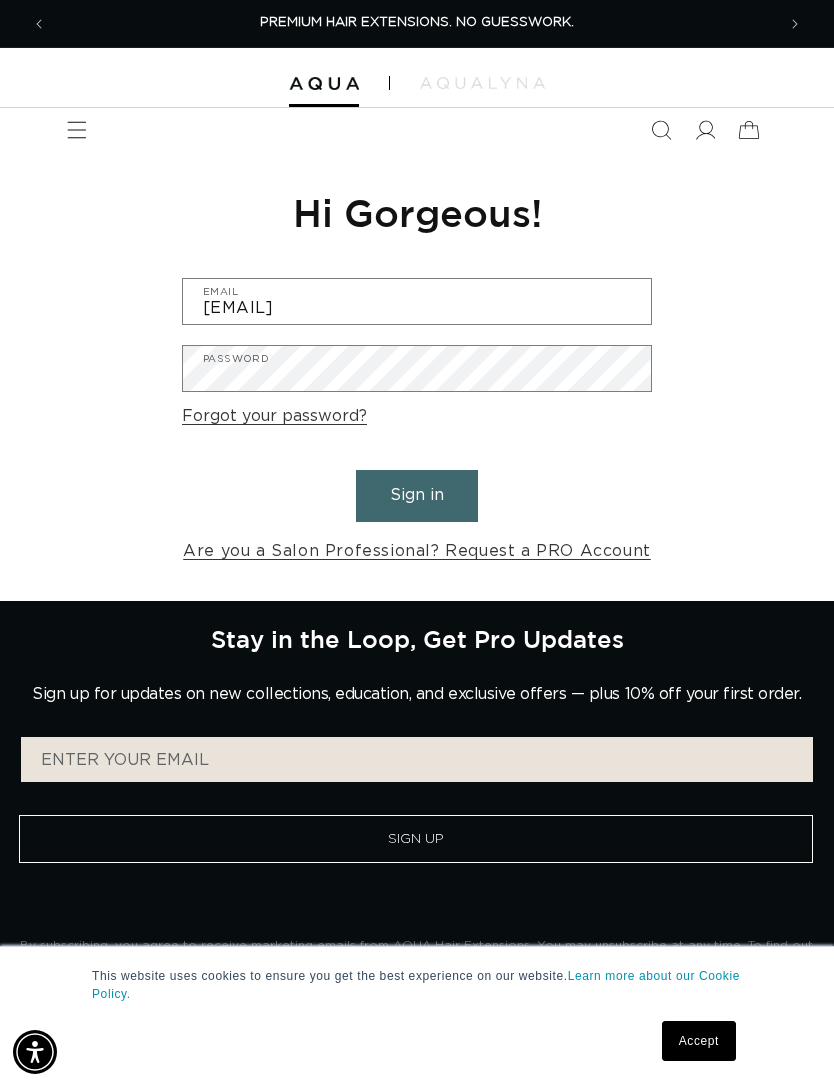 click on "Sign in" at bounding box center (417, 495) 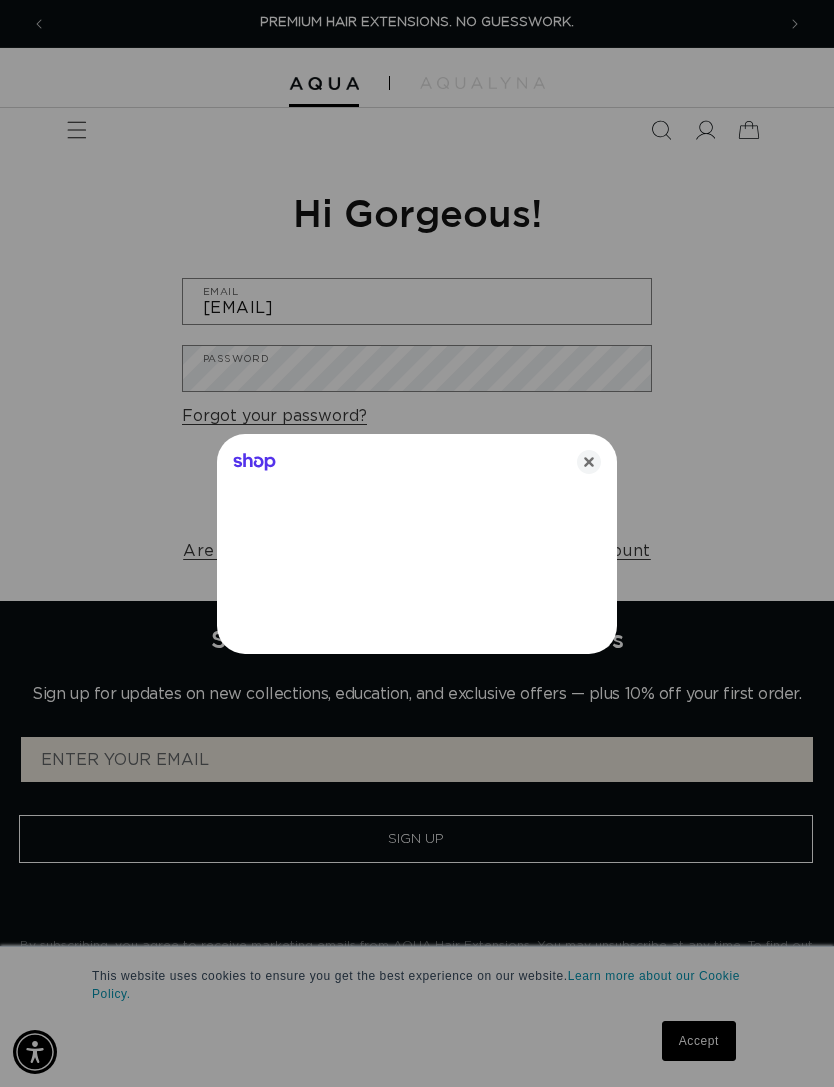 click on "Shop" at bounding box center (417, 458) 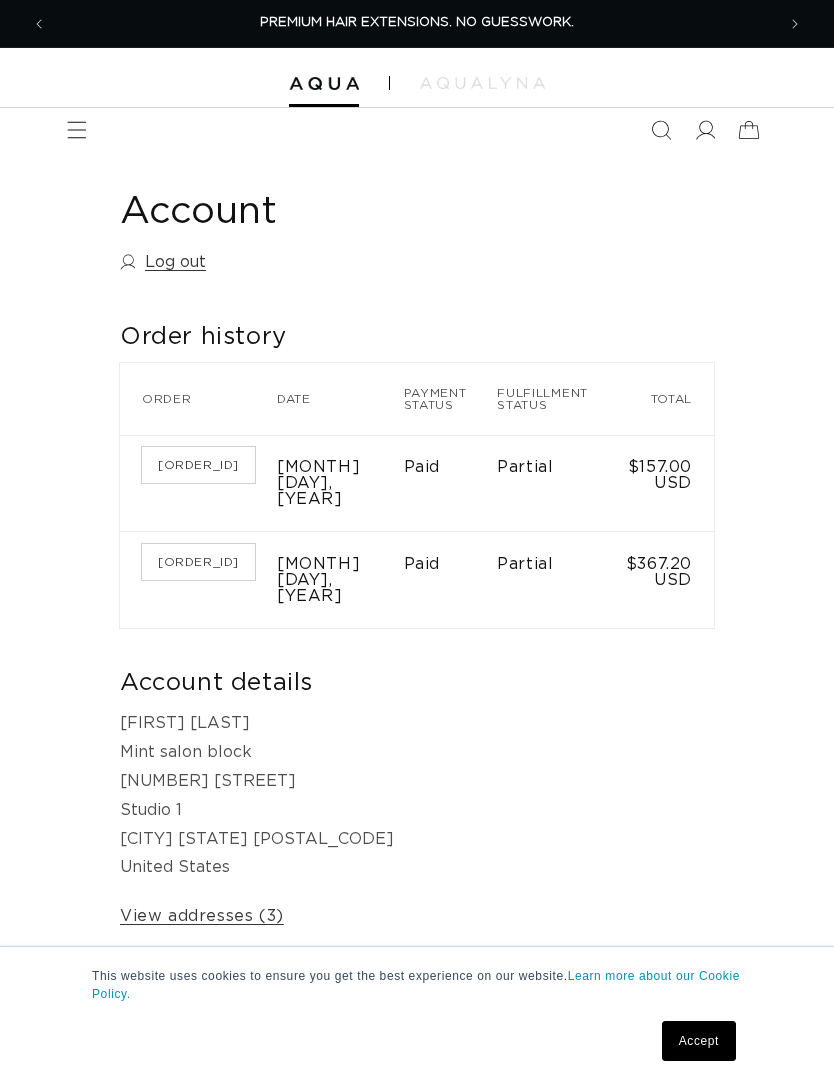 scroll, scrollTop: 0, scrollLeft: 0, axis: both 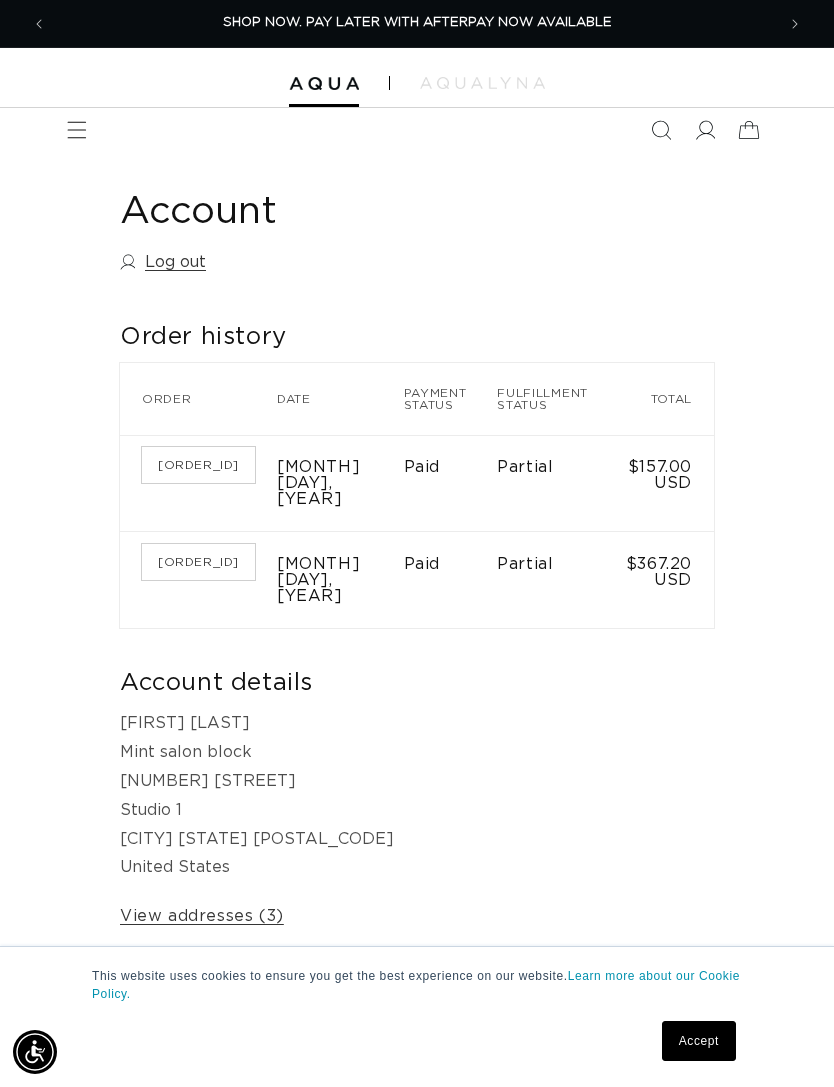 click on "August 11, 2024" at bounding box center (340, 580) 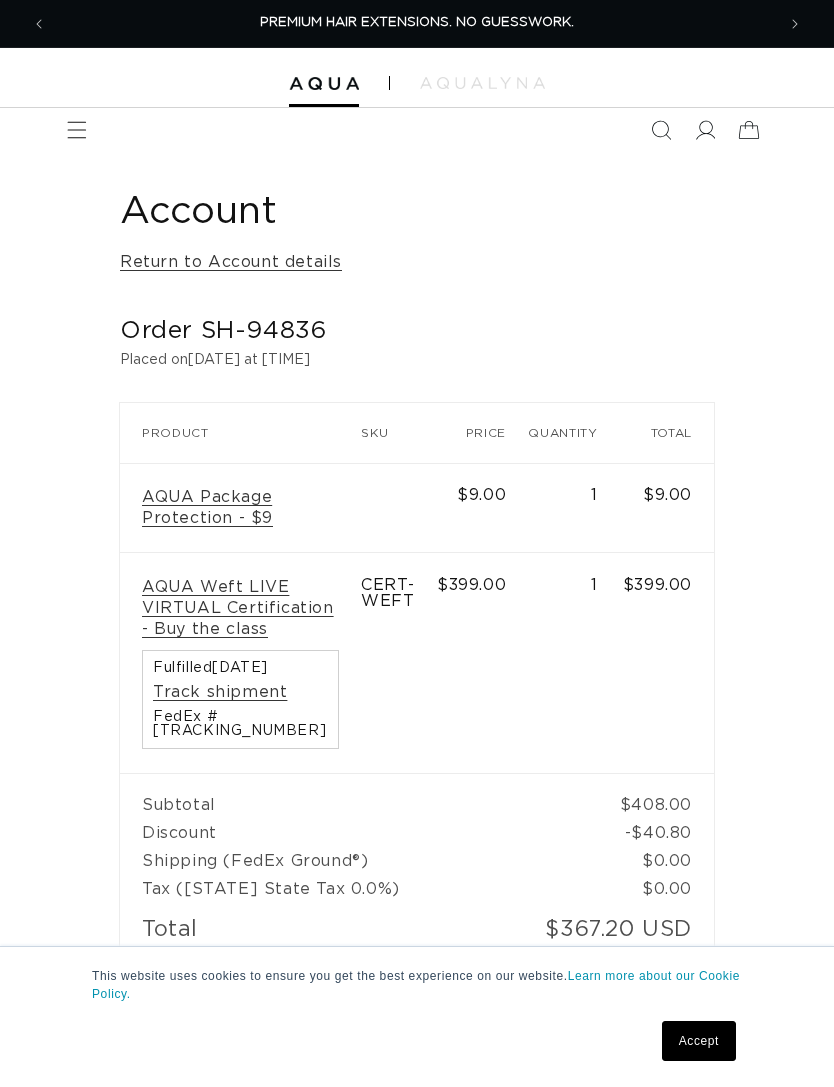 scroll, scrollTop: 0, scrollLeft: 0, axis: both 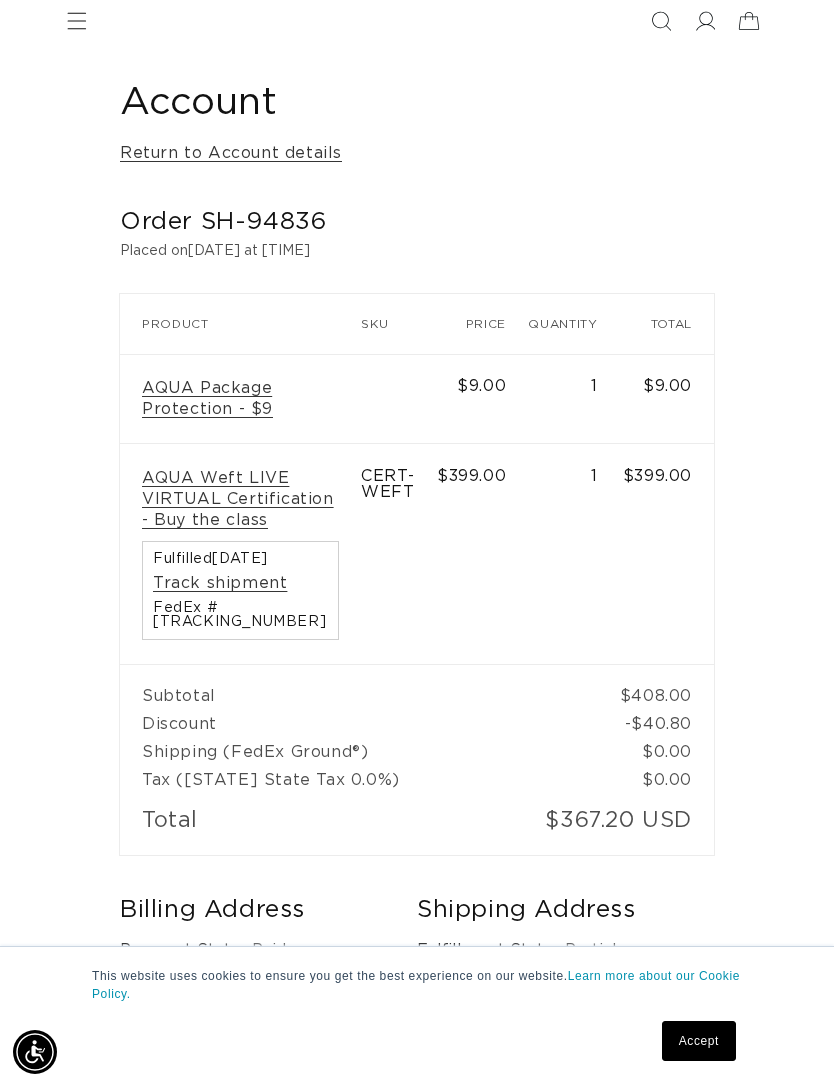 click on "AQUA Weft LIVE VIRTUAL Certification - Buy the class" at bounding box center (240, 499) 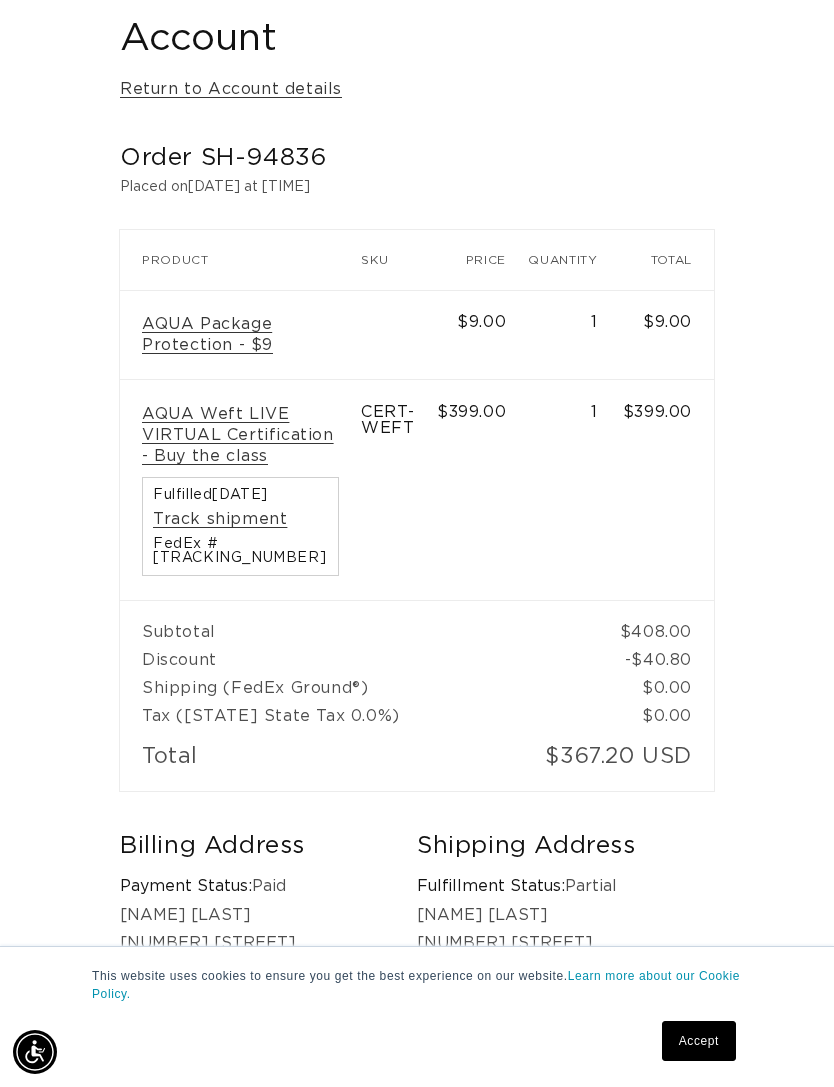 scroll, scrollTop: 0, scrollLeft: 1456, axis: horizontal 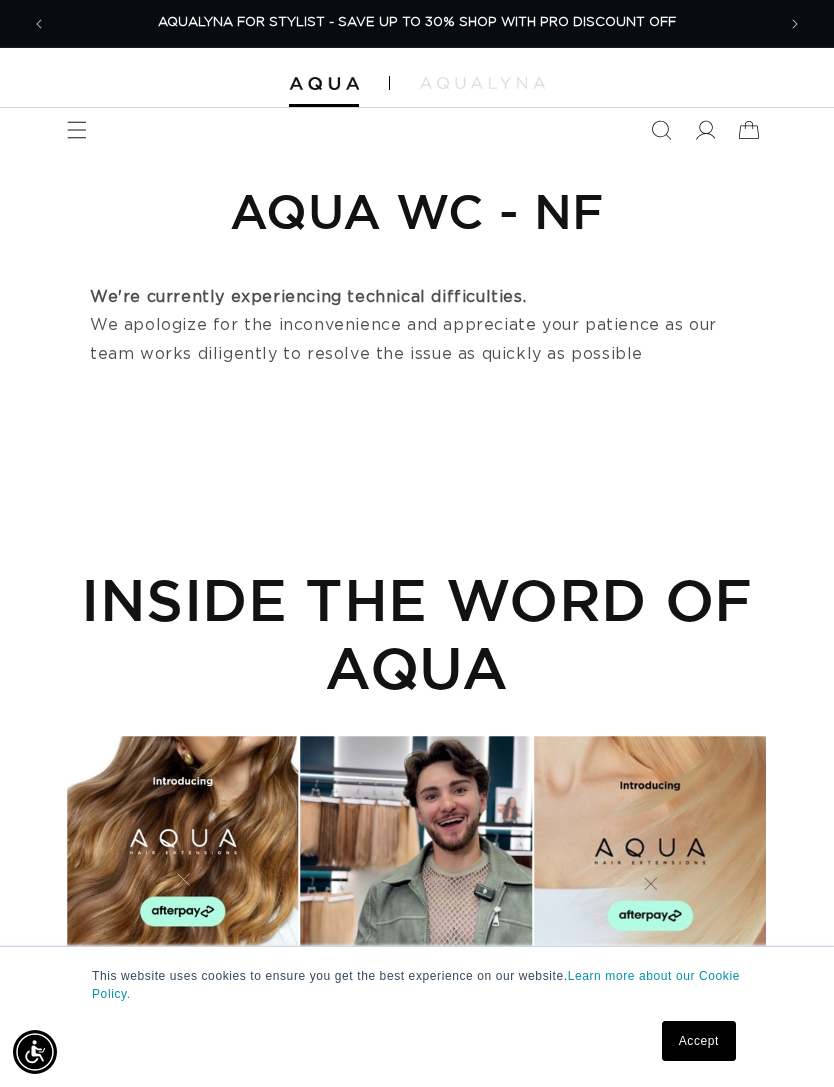 click on "Aqua WC - NF
We're currently experiencing technical difficulties. We apologize for the inconvenience and appreciate your patience as our team works diligently to resolve the issue as quickly as possible
INSIDE THE WORD OF AQUA" at bounding box center (417, 585) 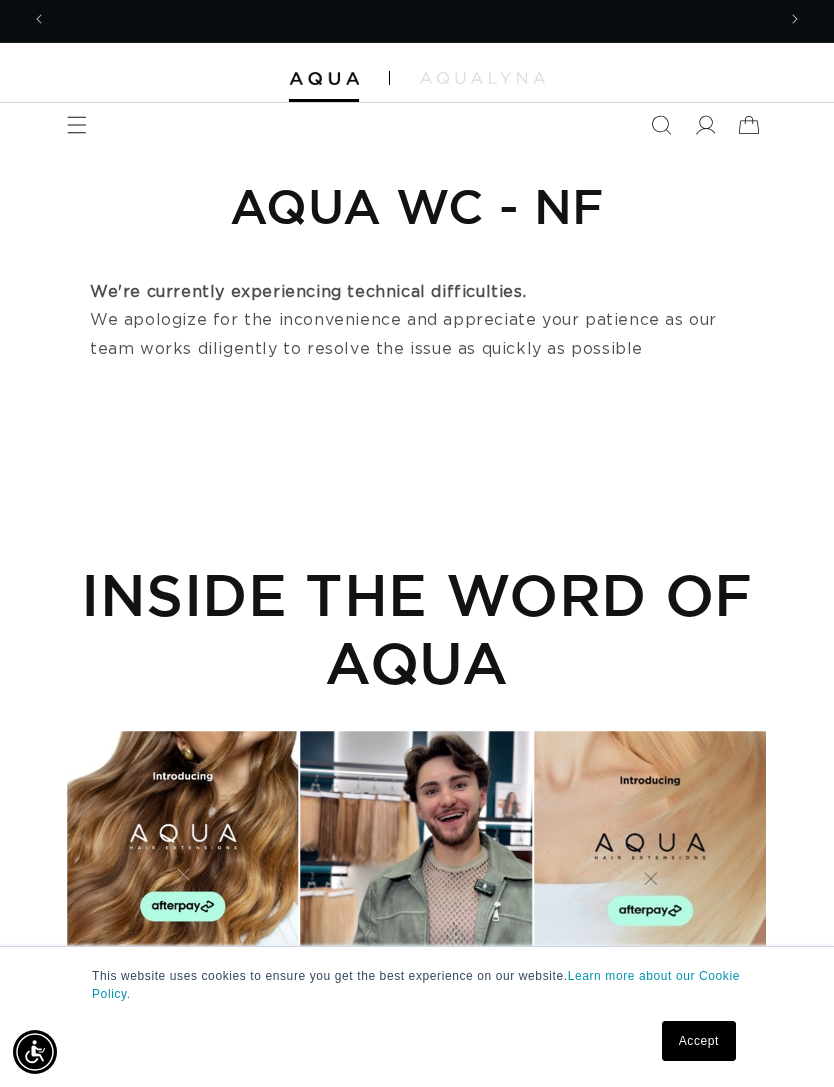 scroll, scrollTop: 0, scrollLeft: 0, axis: both 